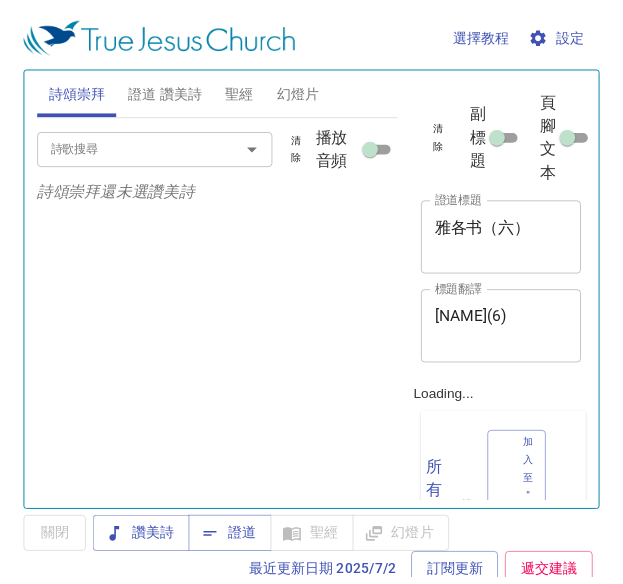 scroll, scrollTop: 0, scrollLeft: 0, axis: both 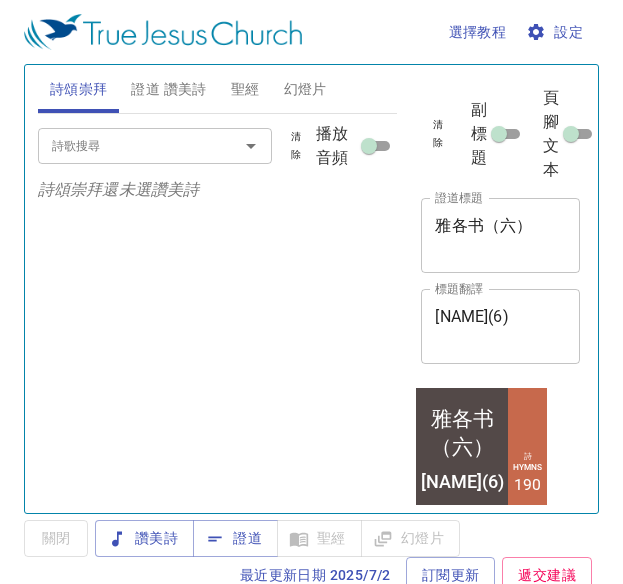 click on "清除" at bounding box center (438, 134) 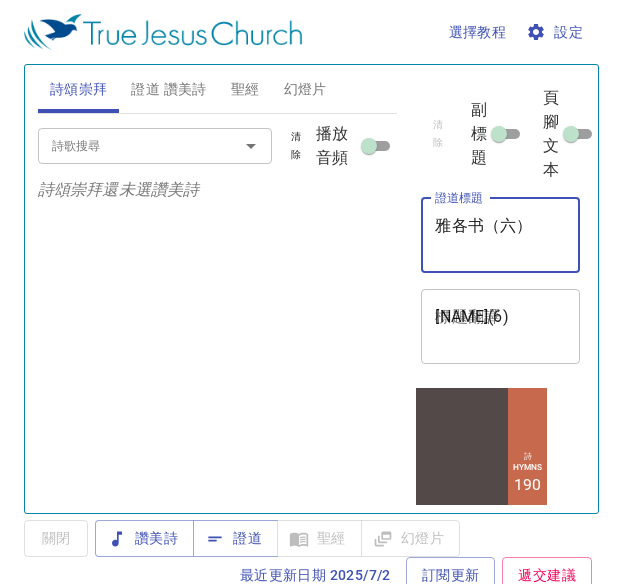 click on "雅各书（六）" at bounding box center [500, 235] 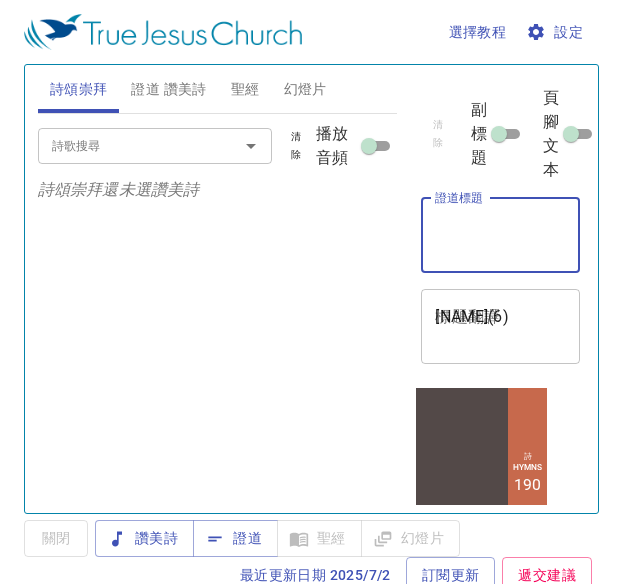 click on "證道標題" at bounding box center [500, 235] 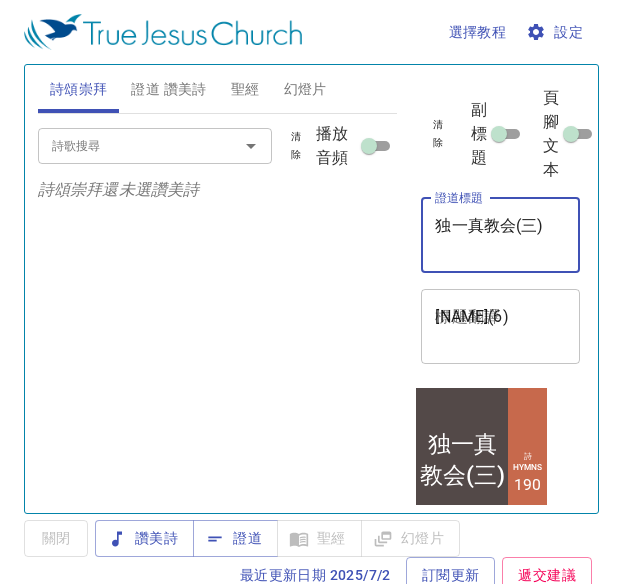 type on "独一真教会(三)" 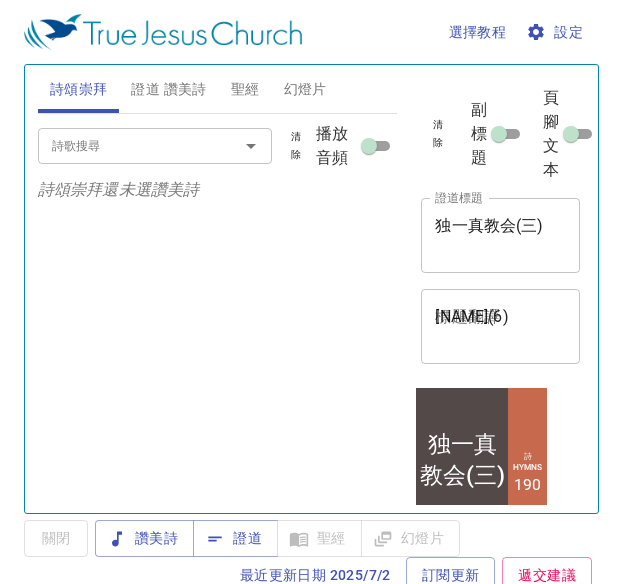 click on "James(6) x 標題翻譯" at bounding box center [500, 235] 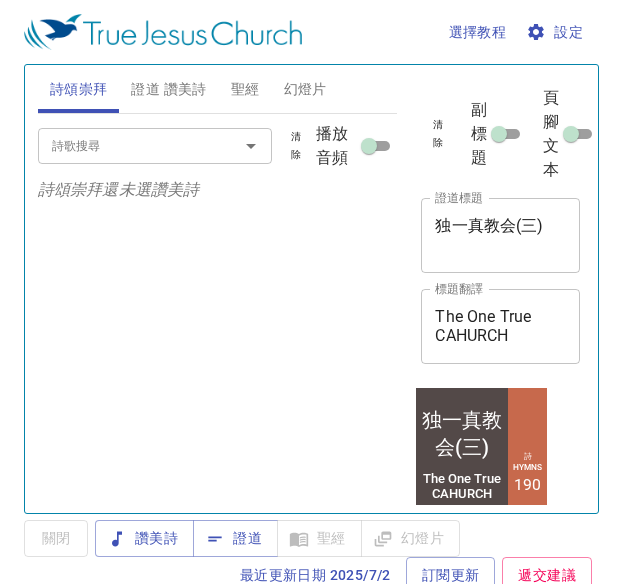 drag, startPoint x: 627, startPoint y: 188, endPoint x: 610, endPoint y: 191, distance: 17.262676 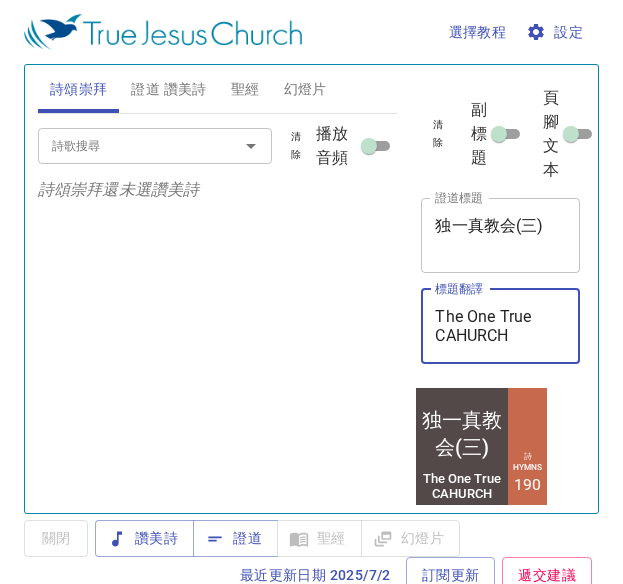 click on "The One True CAHURCH" at bounding box center (500, 326) 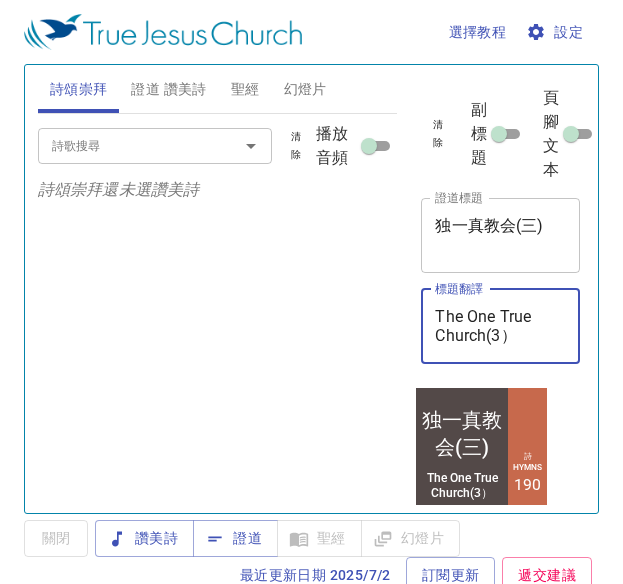 type on "The One True Church(3）" 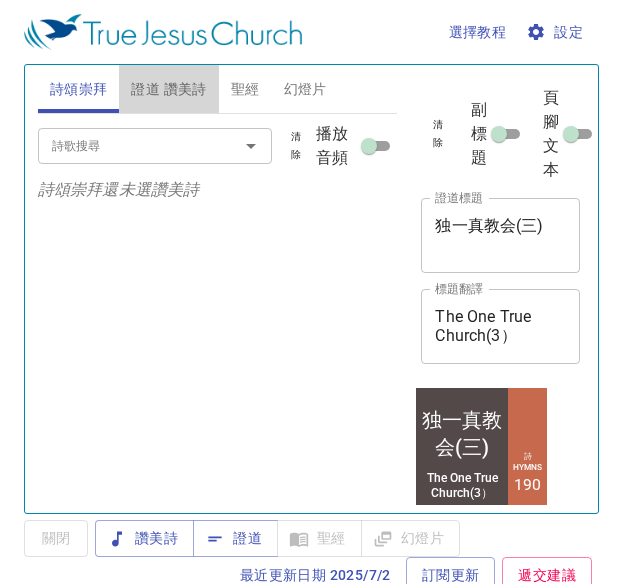click on "證道 讚美詩" at bounding box center (168, 89) 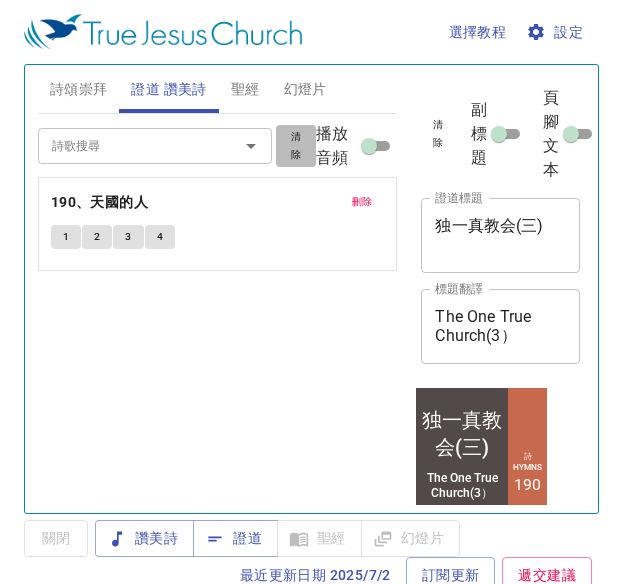 click on "清除" at bounding box center (0, 0) 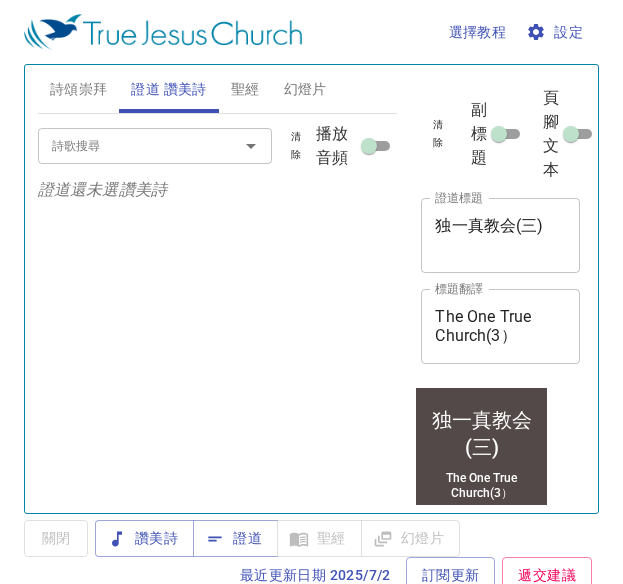 click at bounding box center [0, 0] 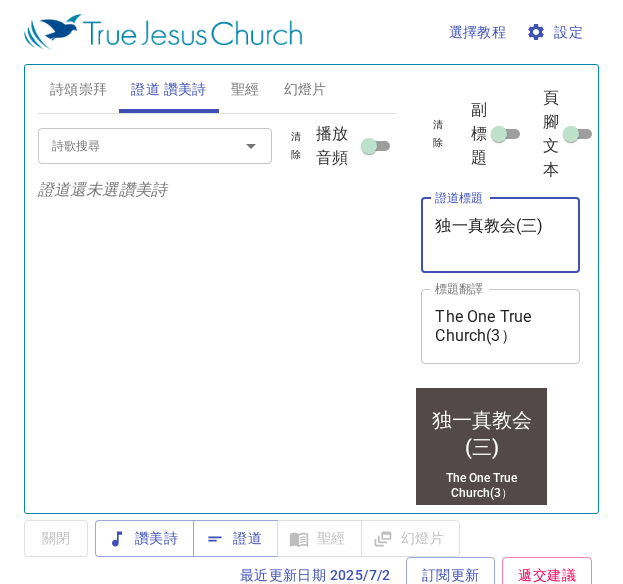 click on "独一真教会(三)" at bounding box center (500, 235) 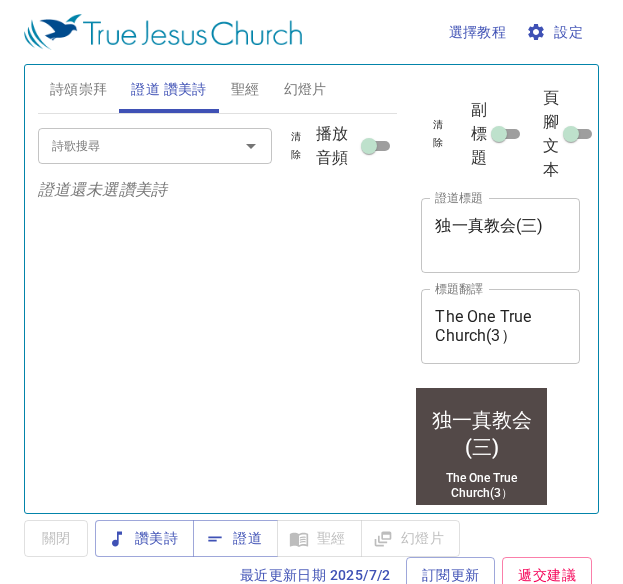 click on "The One True Church(3） x 標題翻譯" at bounding box center [500, 235] 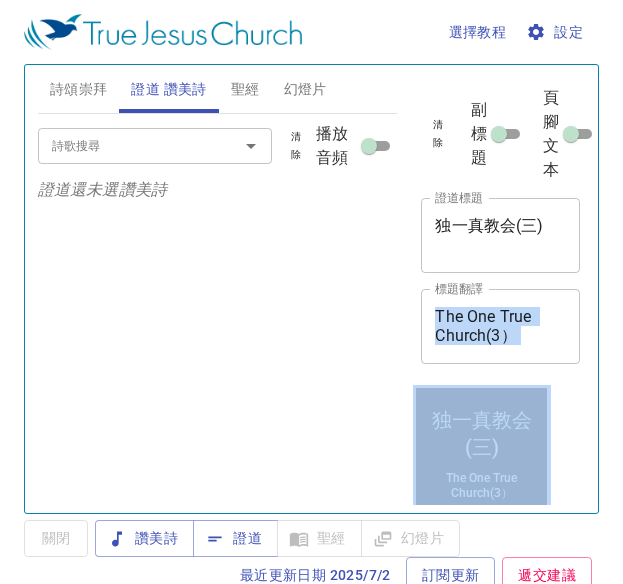 click on "The One True Church(3） x 標題翻譯" at bounding box center (500, 235) 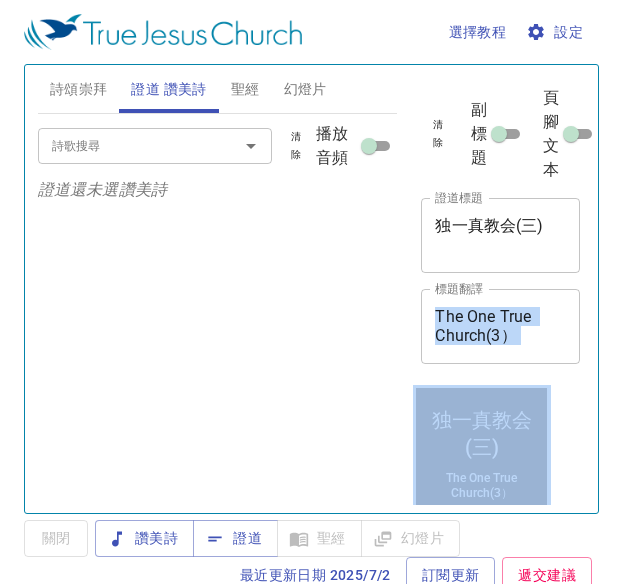 click on "The One True Church(3） x 標題翻譯" at bounding box center (500, 235) 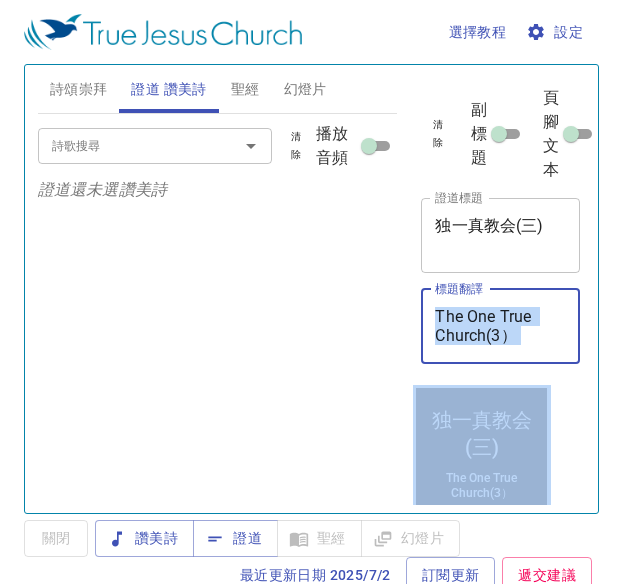 click on "The One True Church(3） x 標題翻譯" at bounding box center (500, 326) 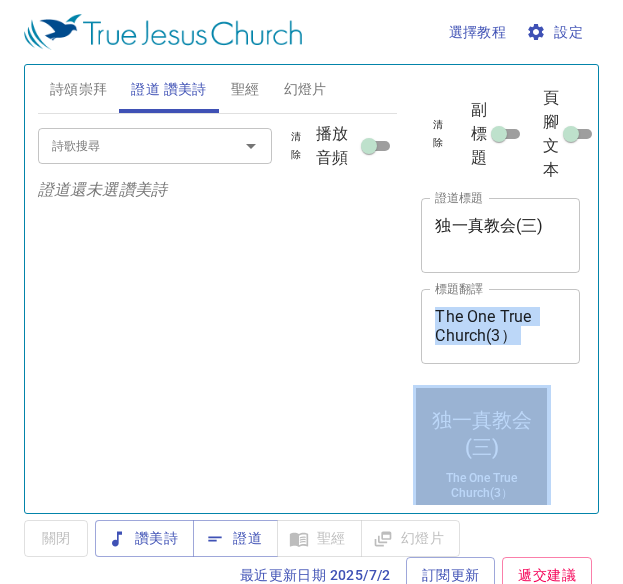 click on "The One True Church(3） x 標題翻譯" at bounding box center [500, 235] 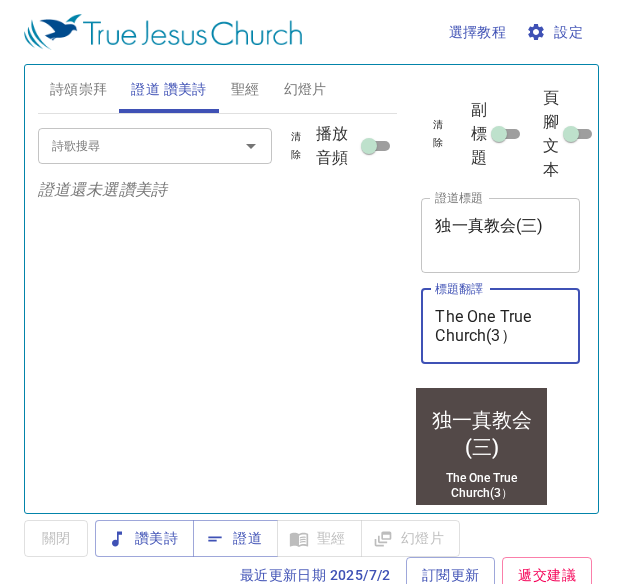 click on "The One True Church(3）" at bounding box center (500, 326) 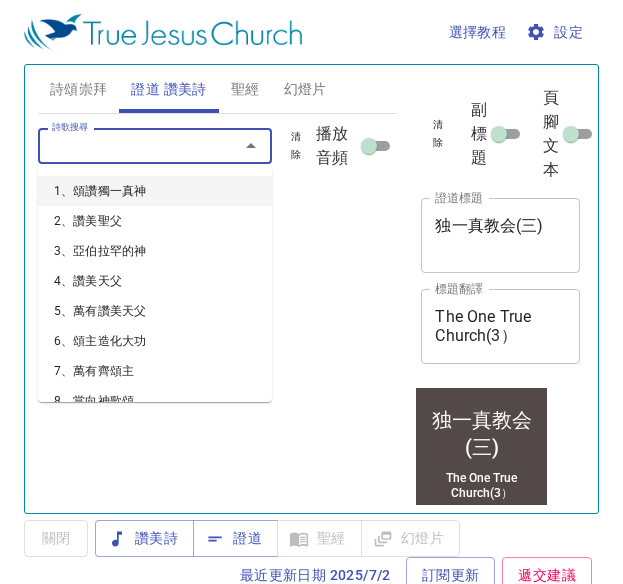 click on "詩歌搜尋" at bounding box center [125, 145] 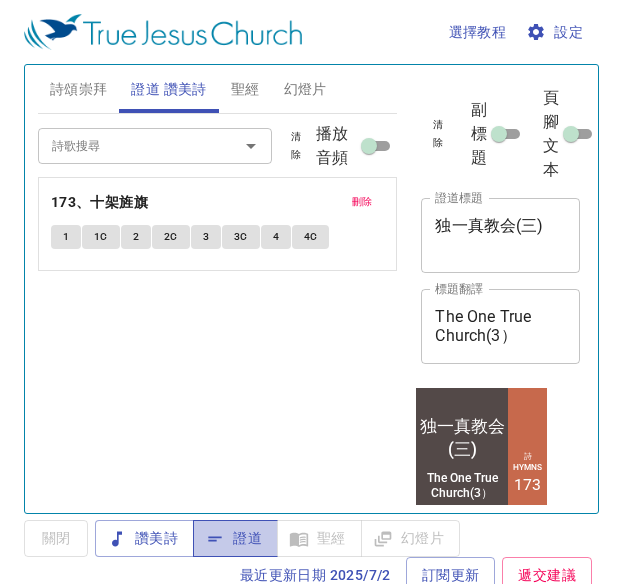 click on "證道" at bounding box center (144, 538) 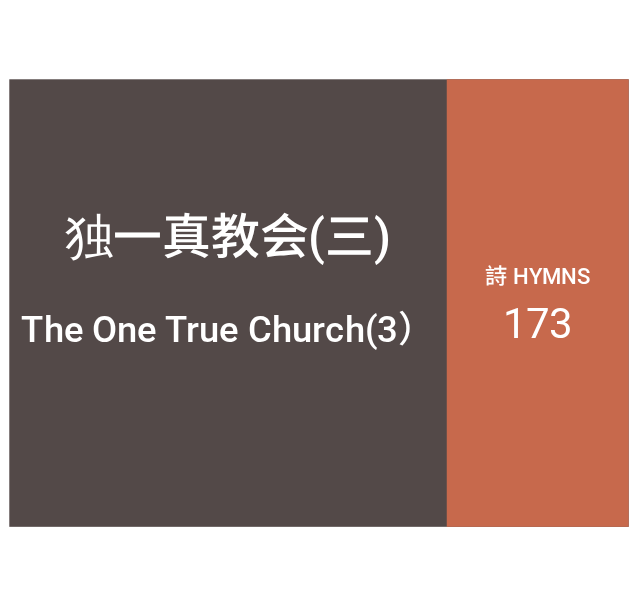 scroll, scrollTop: 0, scrollLeft: 0, axis: both 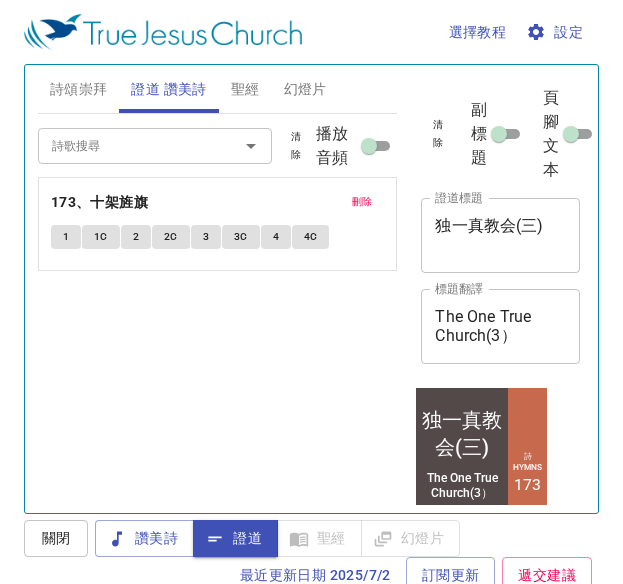 click on "1C" at bounding box center [66, 237] 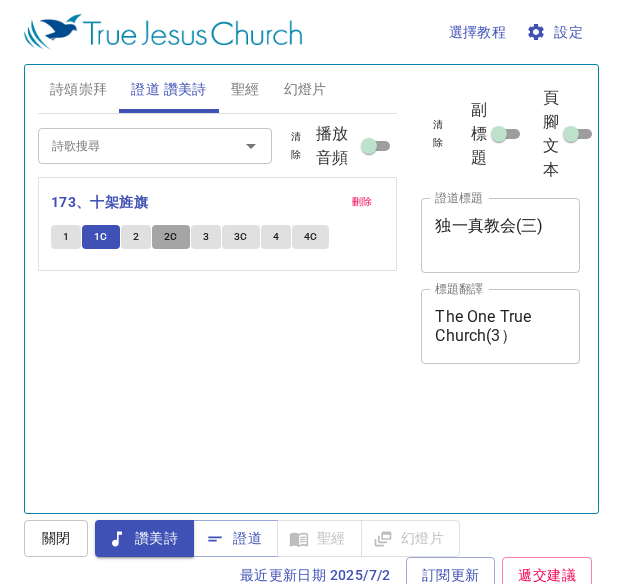 click on "2C" at bounding box center (66, 237) 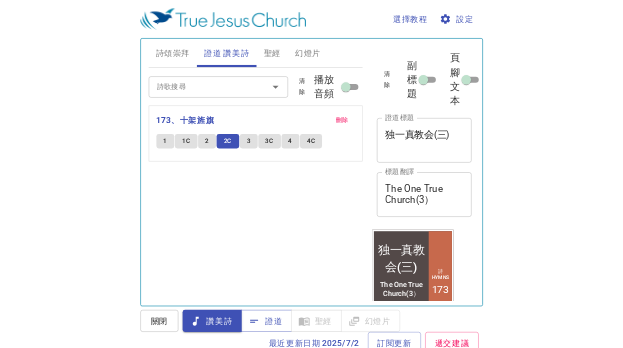 scroll, scrollTop: 0, scrollLeft: 0, axis: both 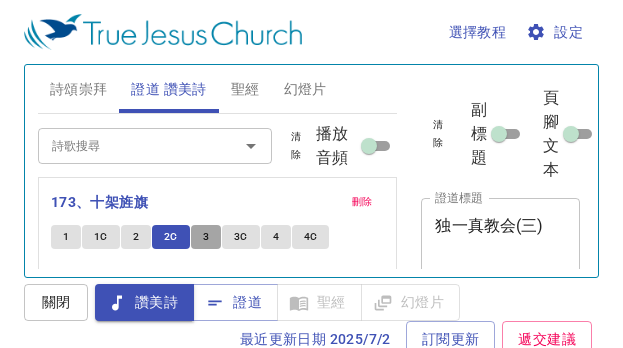 click on "3" at bounding box center [206, 237] 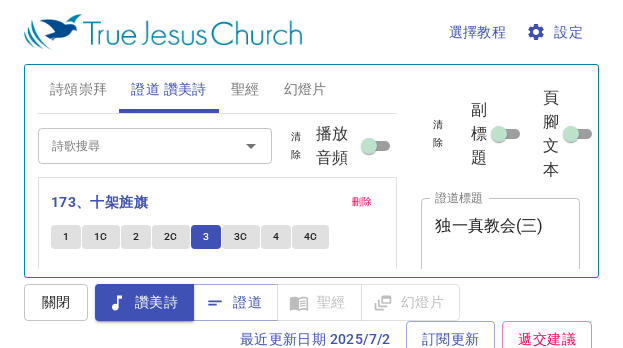 type 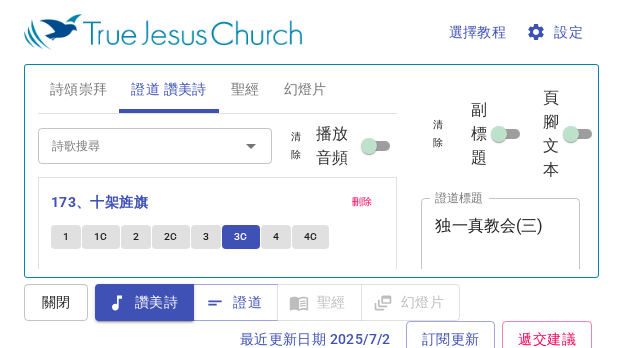 drag, startPoint x: 620, startPoint y: 0, endPoint x: 286, endPoint y: 192, distance: 385.25317 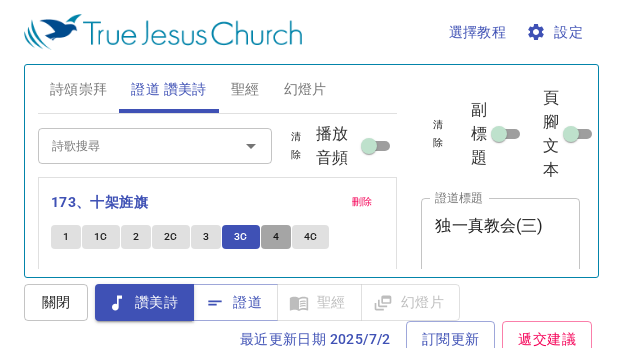 click on "4" at bounding box center (276, 237) 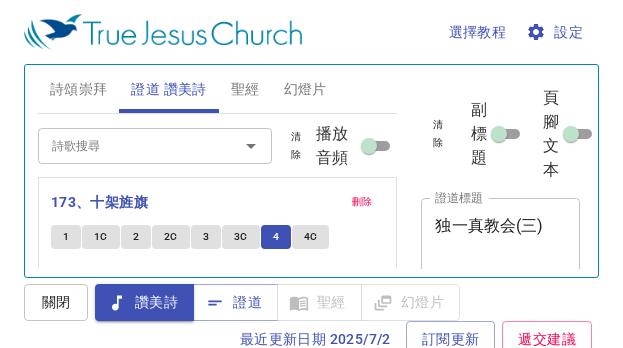 type 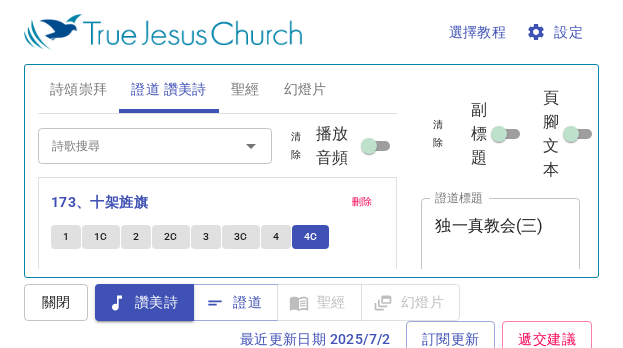 scroll, scrollTop: 0, scrollLeft: 0, axis: both 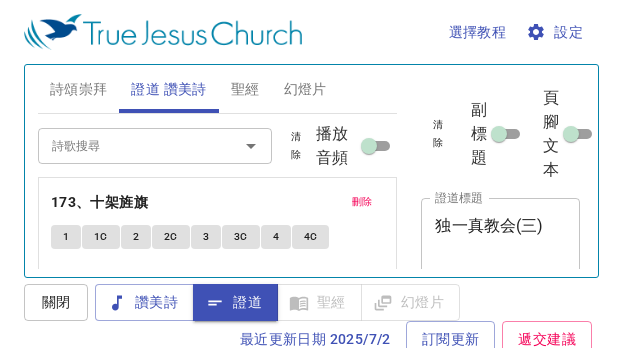 click on "選擇教程 設定 詩頌崇拜 證道 讚美詩 聖經 幻燈片 詩歌搜尋 詩歌搜尋   清除 播放音頻 詩頌崇拜還未選讚美詩 詩歌搜尋 詩歌搜尋   清除 播放音頻 刪除 173、十架旌旗   1 1C 2 2C 3 3C 4 4C 創世記 1 挑選聖經章節 (Ctrl + /) 挑選聖經章節 (Ctrl + /)   經文歷史   上一節  (←, ↑)     下一節  (→, ↓) 顯示 1 節 顯示 2 節 顯示 3 節 顯示 4 節 顯示 5 節 1 In the beginning God created the heavens and the earth.   ﻿起初 ，　神 創造 天 地 。 2 The earth was without form, and void; and darkness was on the face of the deep. And the Spirit of God was hovering over the face of the waters.   地 是 空虛 混沌 ，淵 面 黑暗 ；　神 的靈 運行 在水 面 上 。 3 Then God said, "Let there be light"; and there was light.   神 說 ：要有 光 ，就有了光 。 4 And God saw the light, that it was good; and God divided the light from the darkness.   神 看 光 是好的 ，就把光 暗 。 5 6" at bounding box center (311, 174) 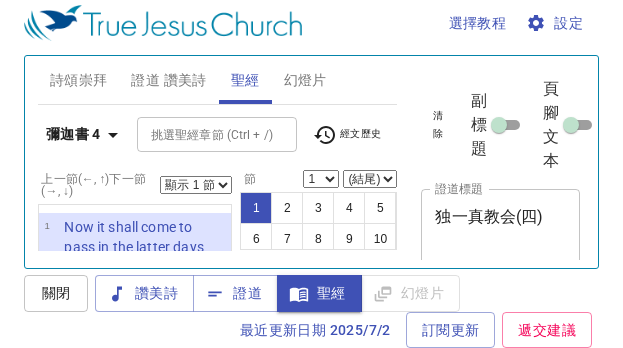 scroll, scrollTop: 9, scrollLeft: 0, axis: vertical 